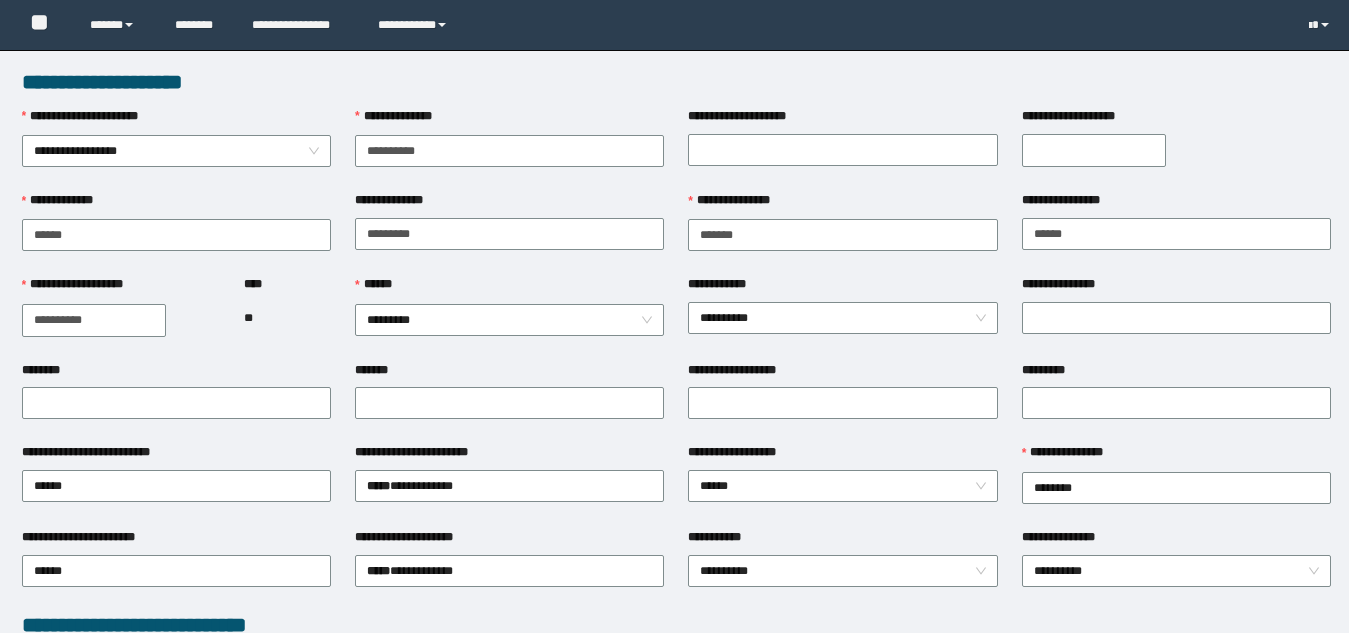 scroll, scrollTop: 0, scrollLeft: 0, axis: both 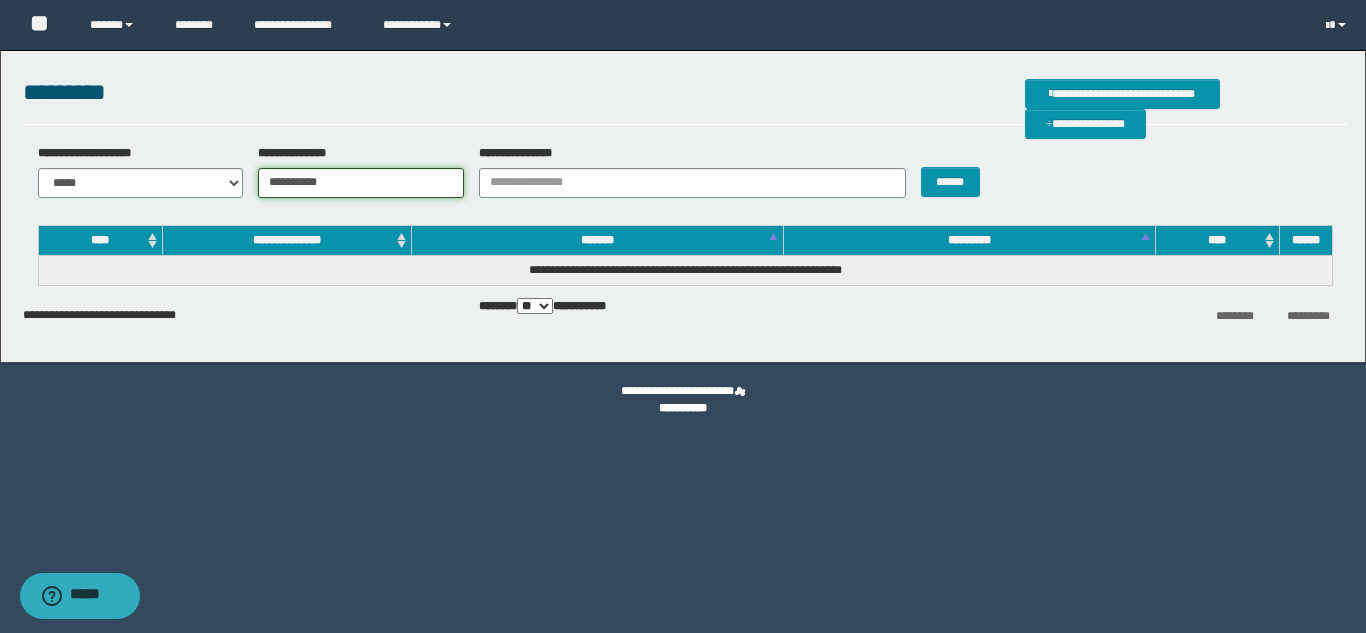 drag, startPoint x: 374, startPoint y: 184, endPoint x: 122, endPoint y: 169, distance: 252.44603 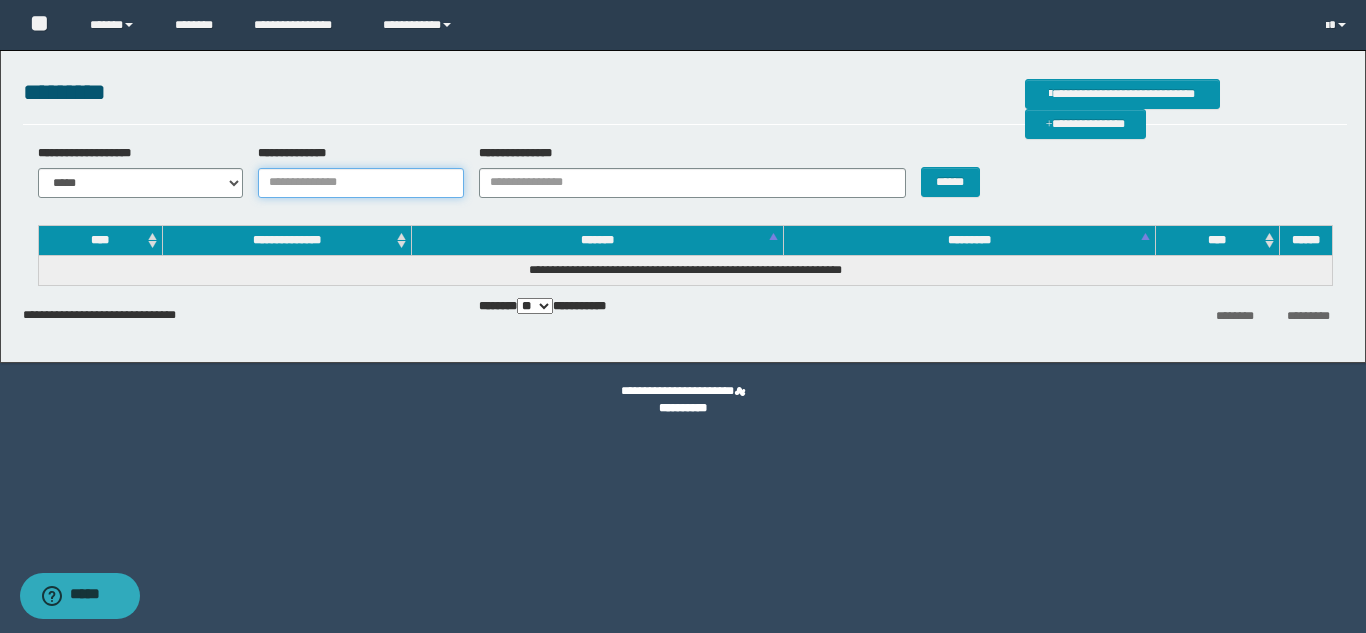paste on "**********" 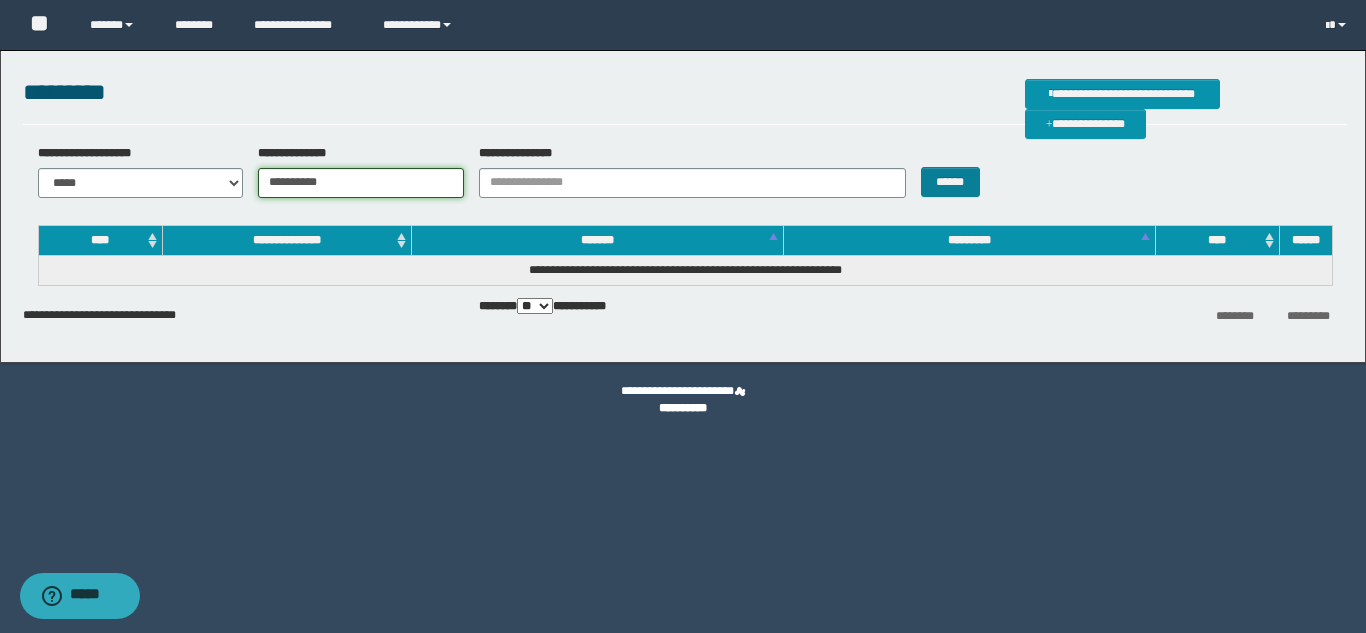 type on "**********" 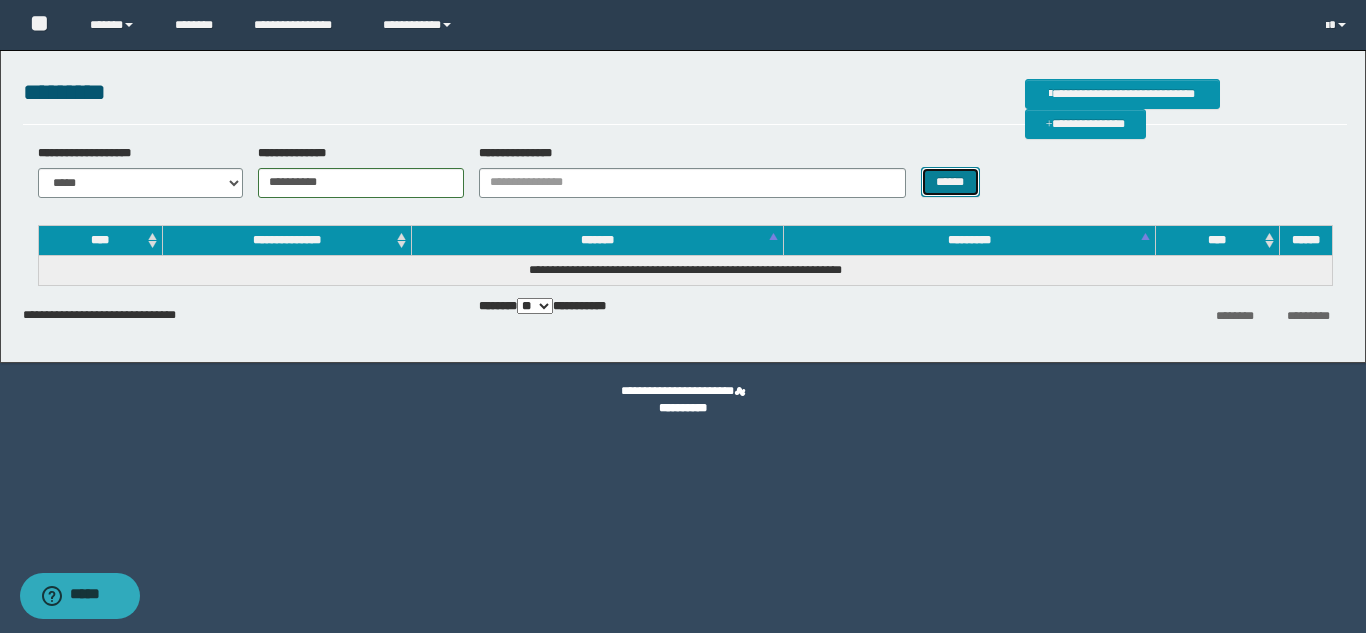 click on "******" at bounding box center (950, 182) 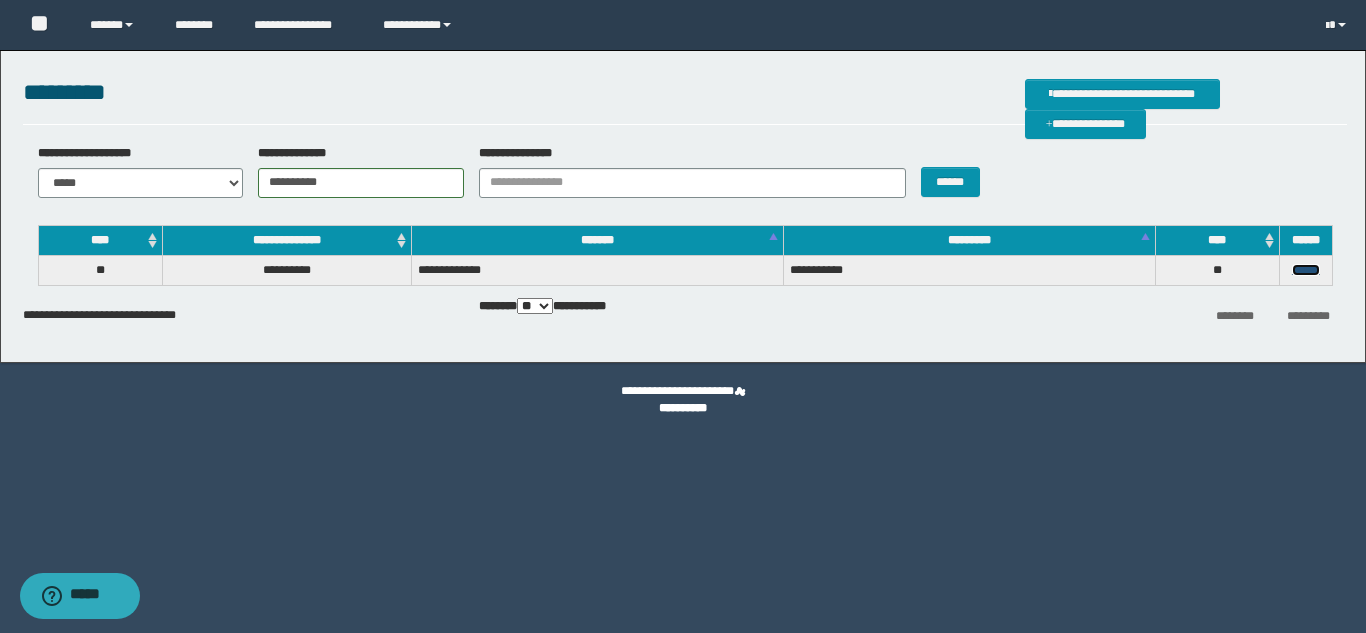 click on "******" at bounding box center [1306, 270] 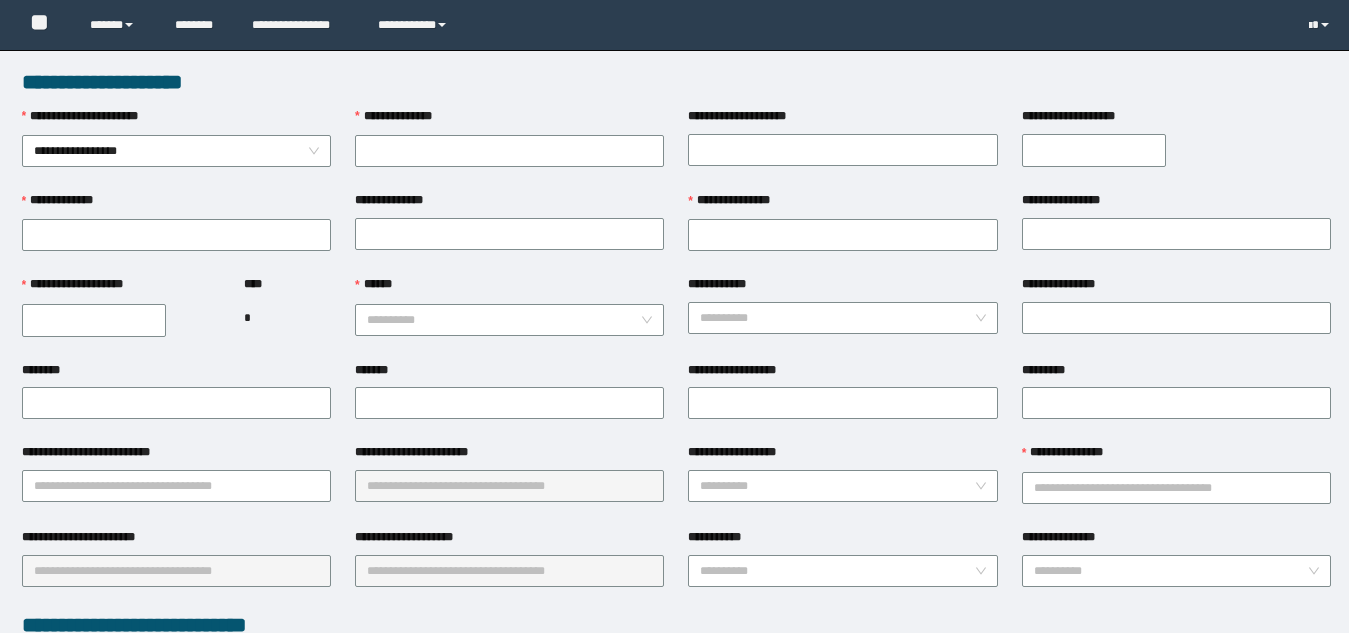scroll, scrollTop: 0, scrollLeft: 0, axis: both 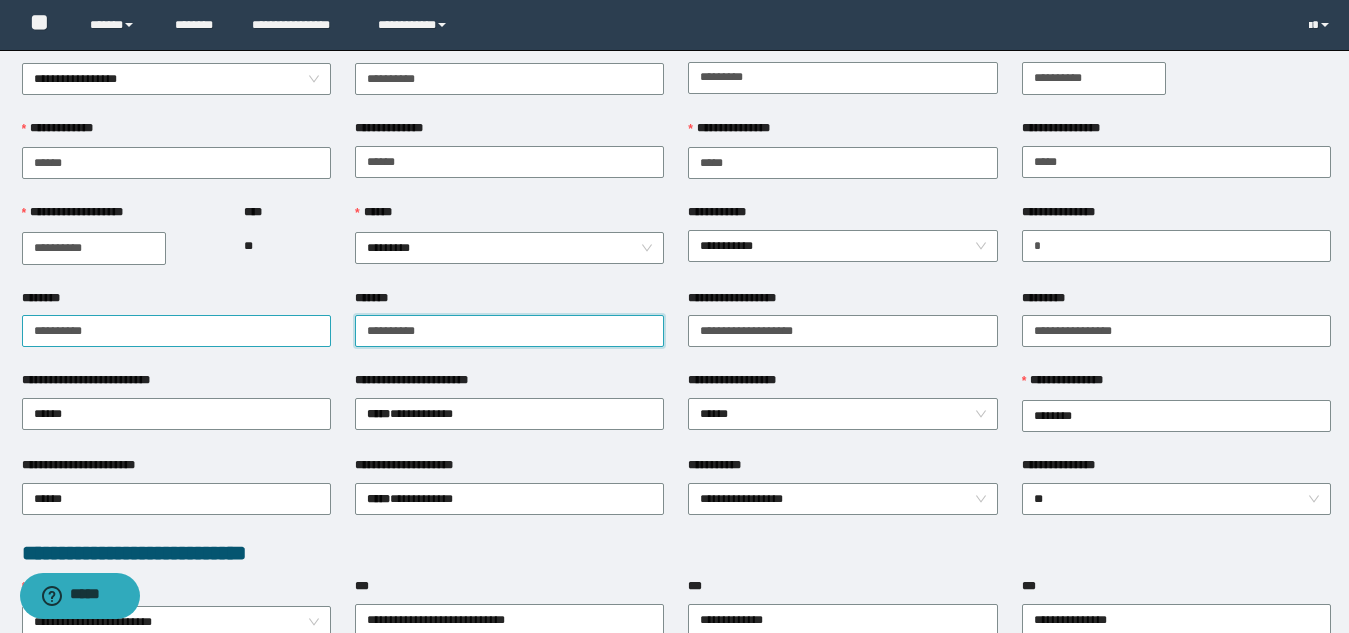 drag, startPoint x: 449, startPoint y: 335, endPoint x: 283, endPoint y: 330, distance: 166.07529 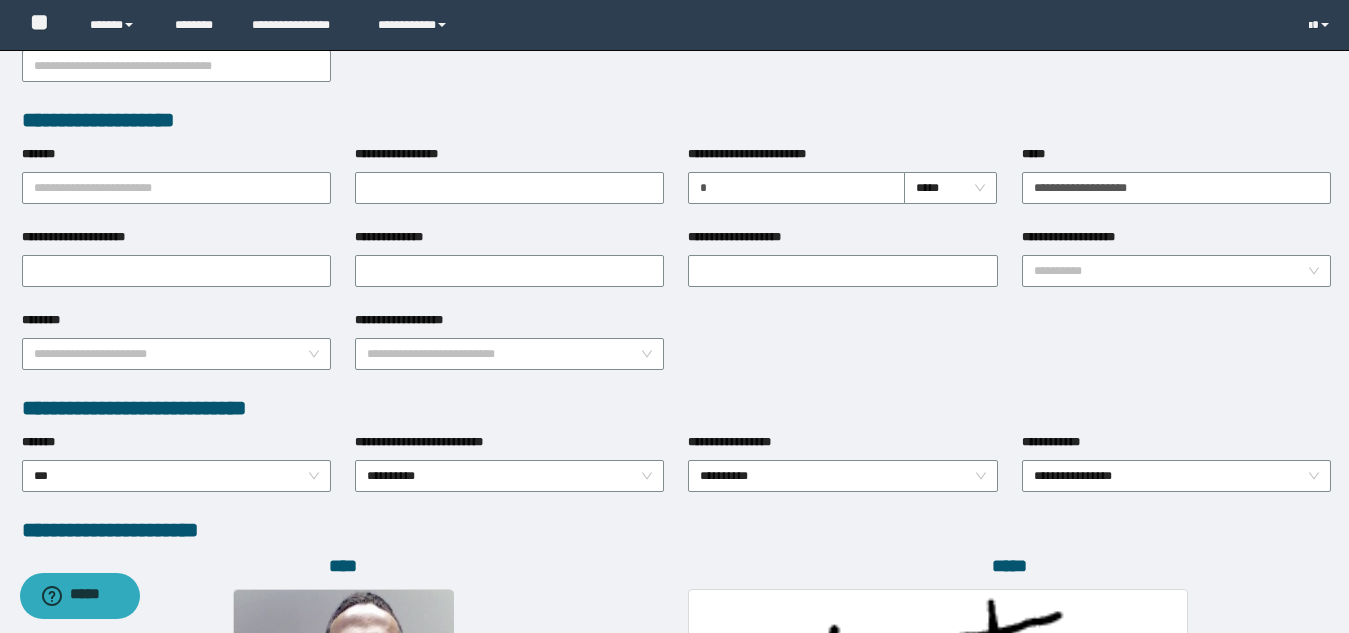 scroll, scrollTop: 472, scrollLeft: 0, axis: vertical 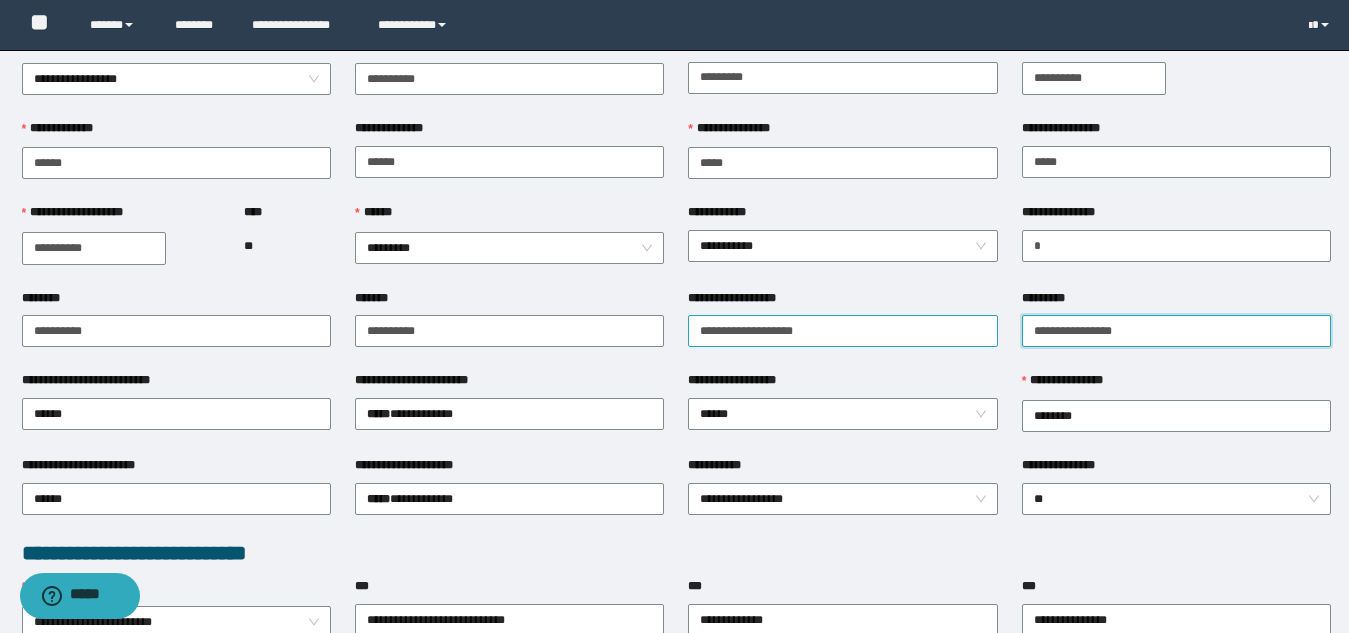 drag, startPoint x: 1152, startPoint y: 333, endPoint x: 989, endPoint y: 326, distance: 163.15024 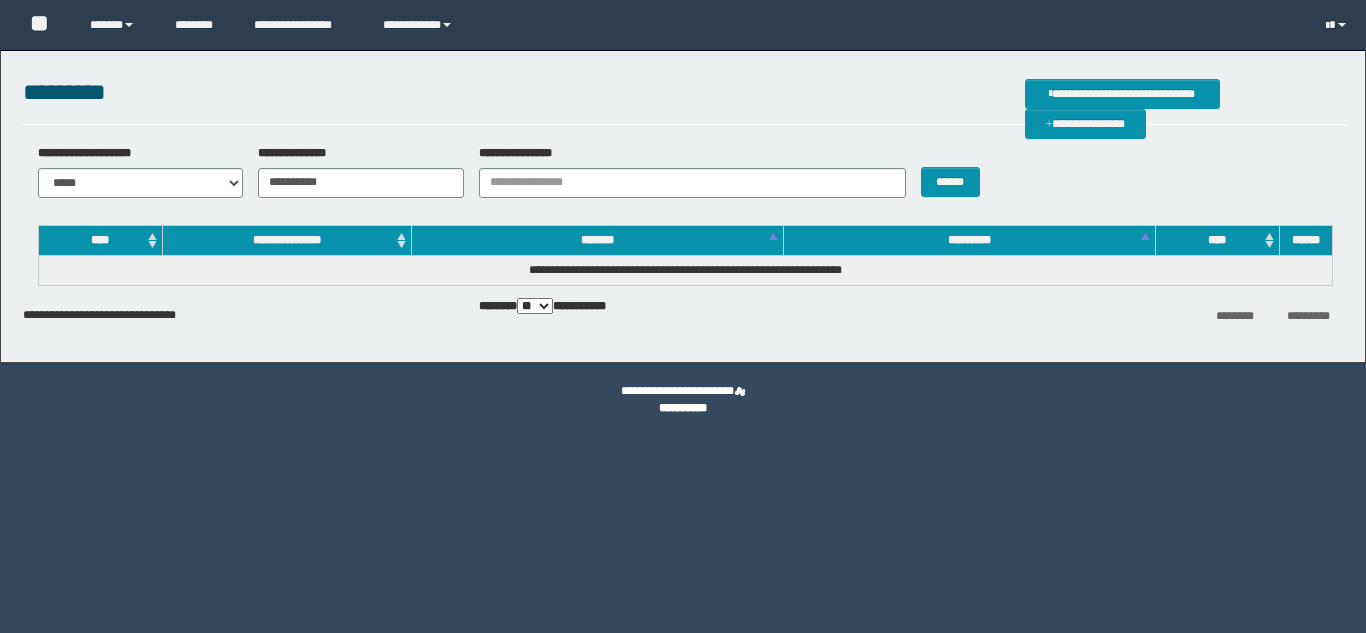 scroll, scrollTop: 0, scrollLeft: 0, axis: both 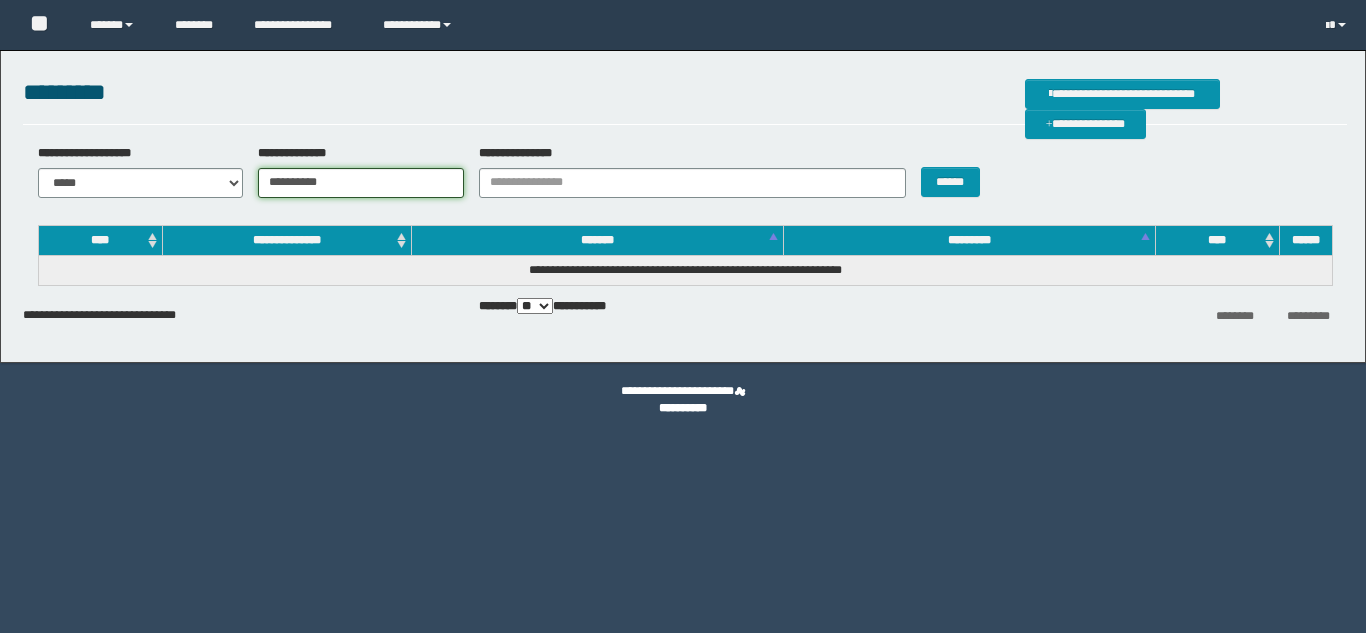 drag, startPoint x: 341, startPoint y: 183, endPoint x: 180, endPoint y: 154, distance: 163.59096 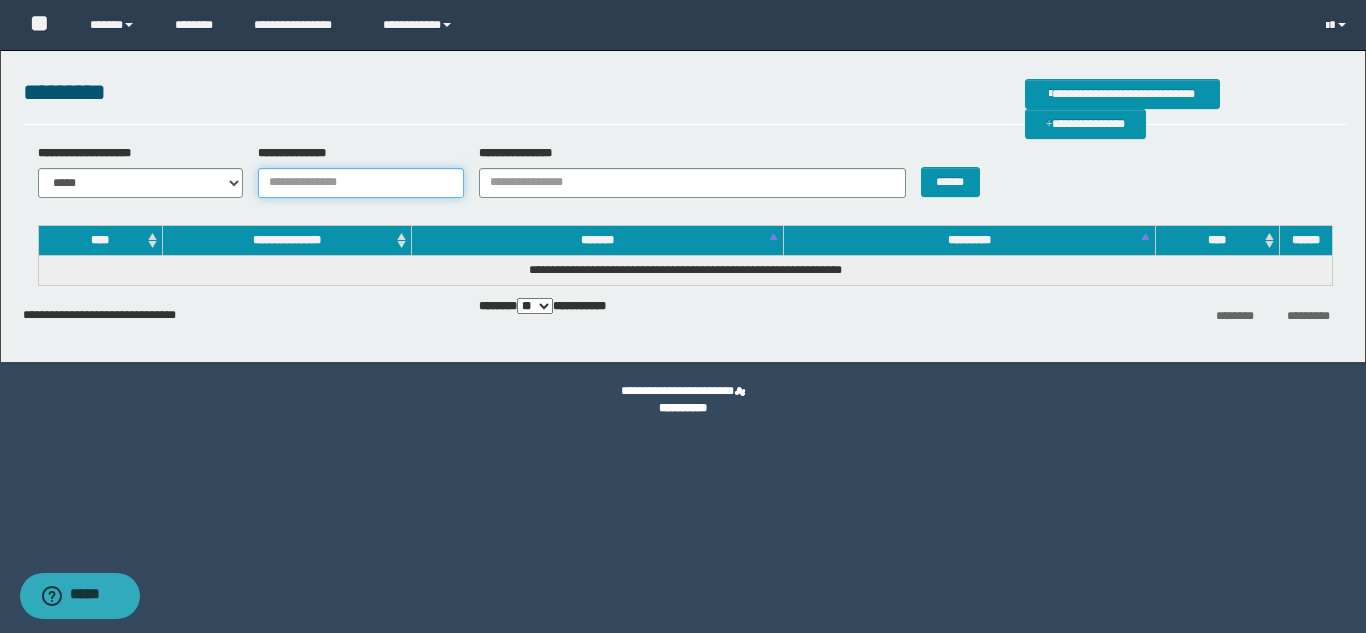 paste on "**********" 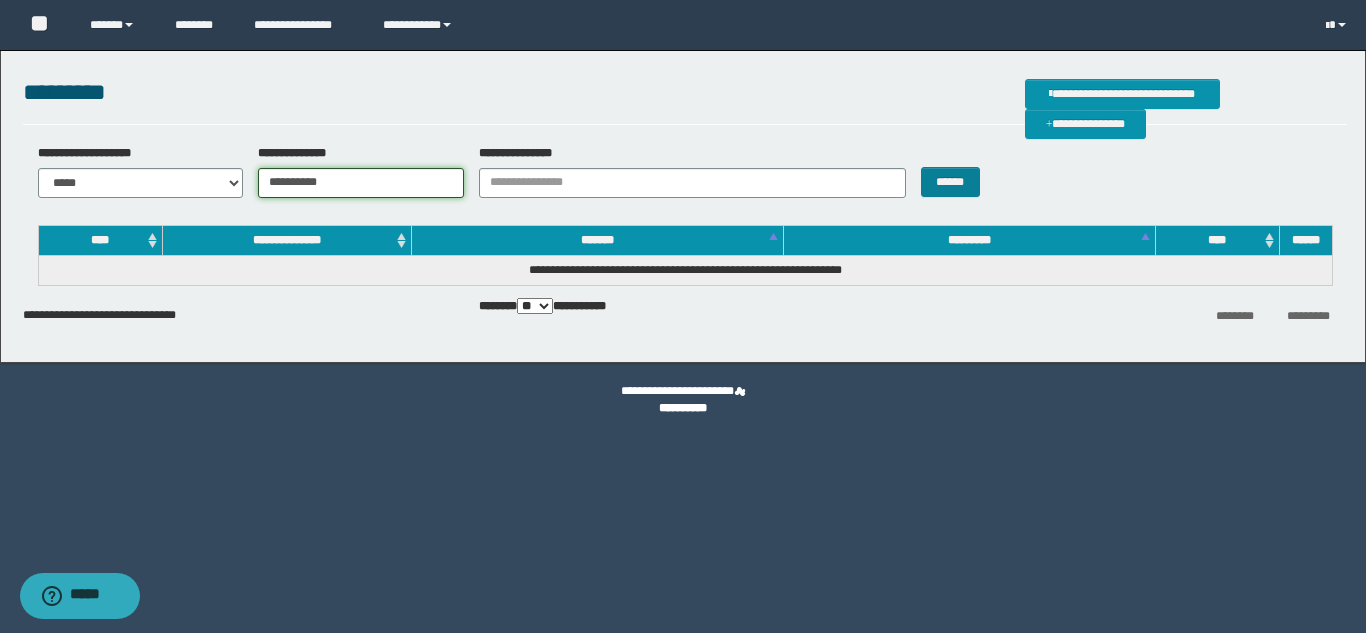 type on "**********" 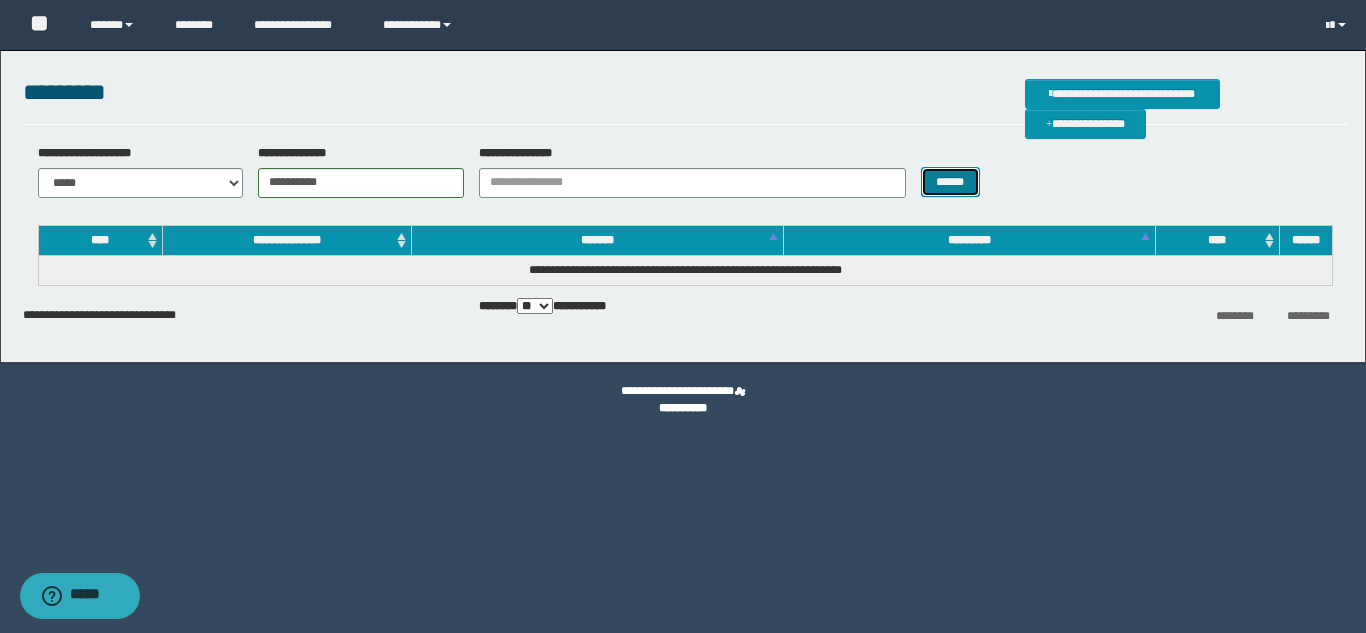 drag, startPoint x: 965, startPoint y: 187, endPoint x: 676, endPoint y: 199, distance: 289.24902 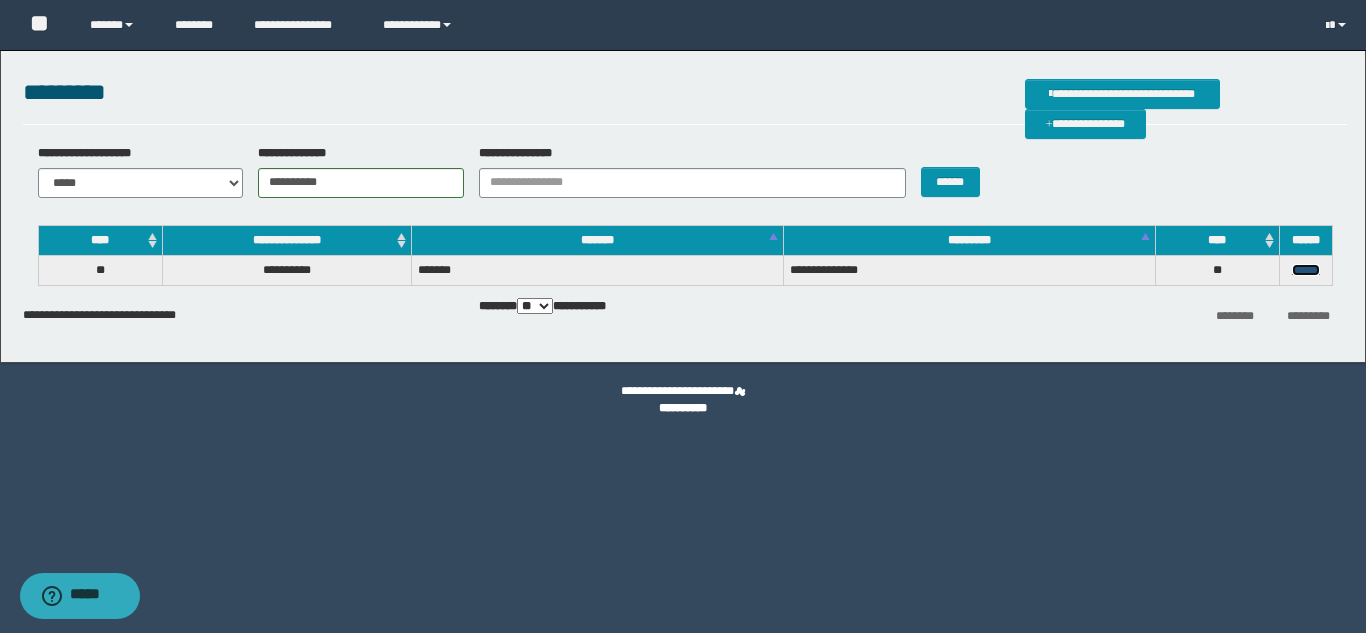 drag, startPoint x: 1305, startPoint y: 268, endPoint x: 1284, endPoint y: 280, distance: 24.186773 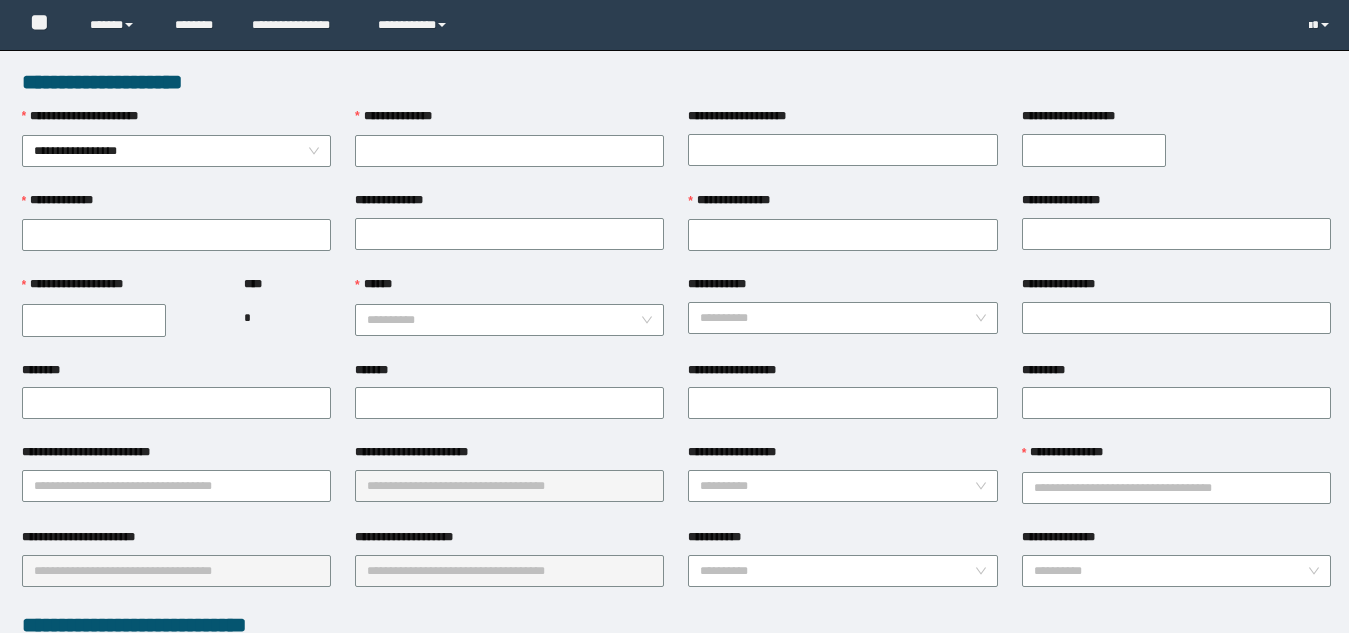 scroll, scrollTop: 0, scrollLeft: 0, axis: both 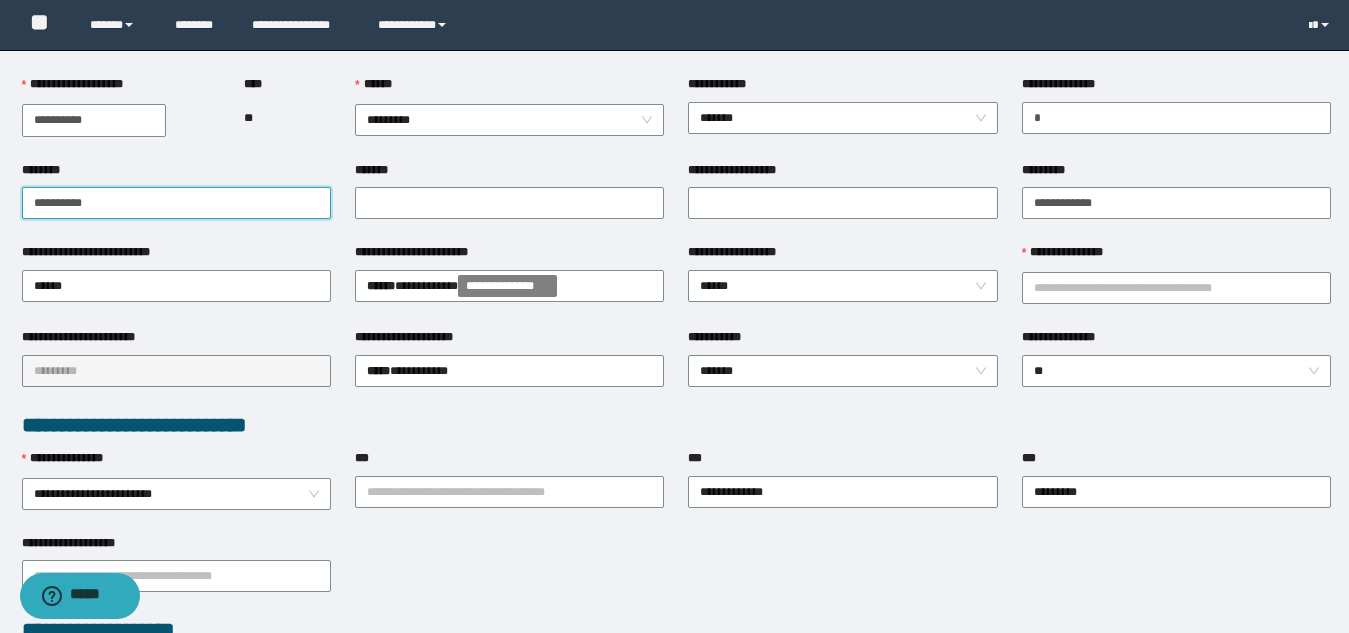 drag, startPoint x: 115, startPoint y: 205, endPoint x: 0, endPoint y: 214, distance: 115.35164 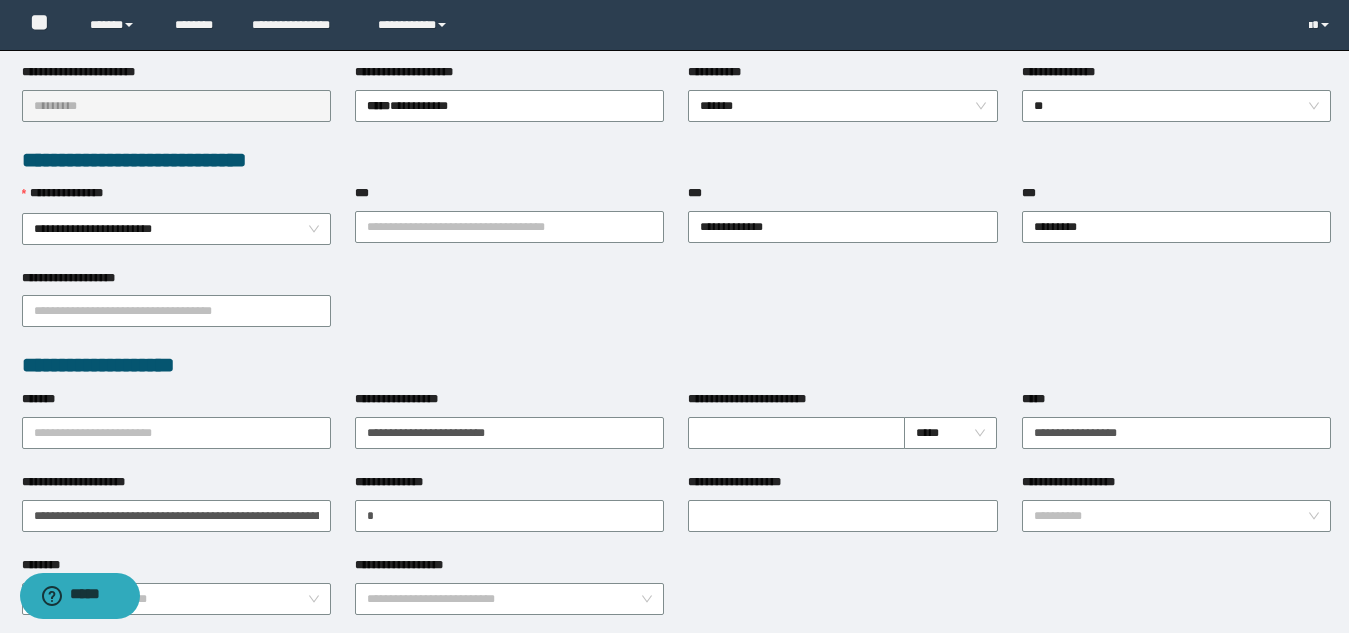 scroll, scrollTop: 500, scrollLeft: 0, axis: vertical 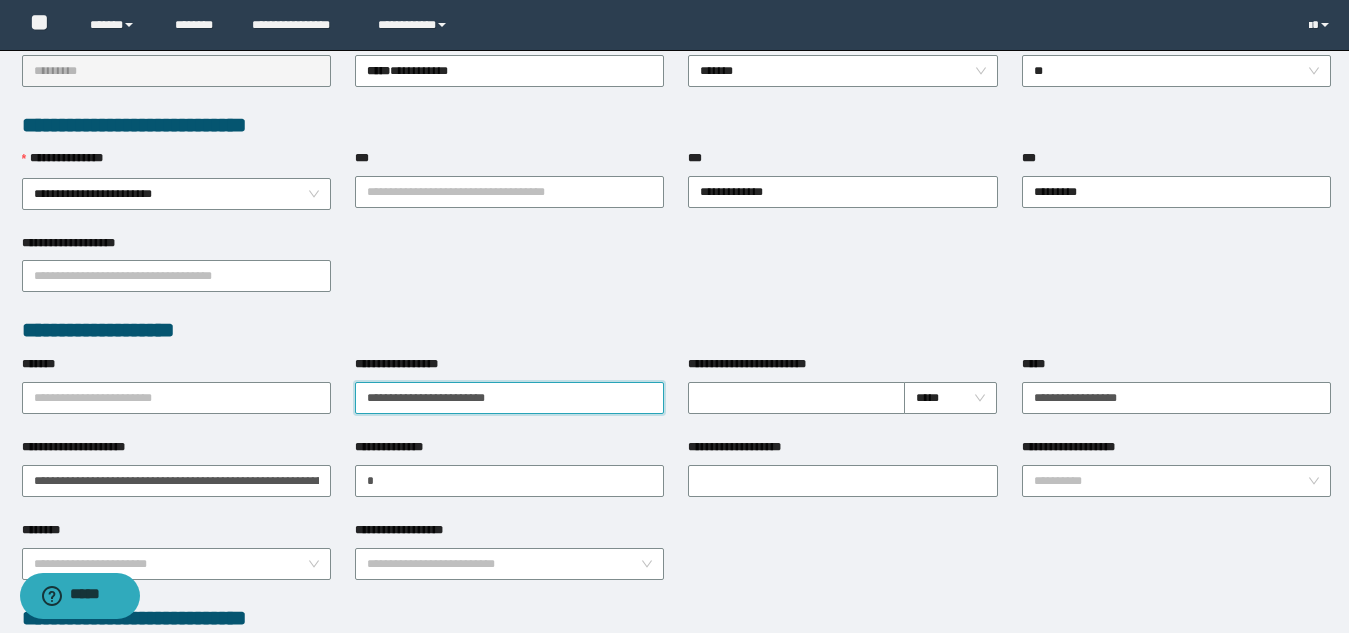 drag, startPoint x: 545, startPoint y: 396, endPoint x: 343, endPoint y: 382, distance: 202.48457 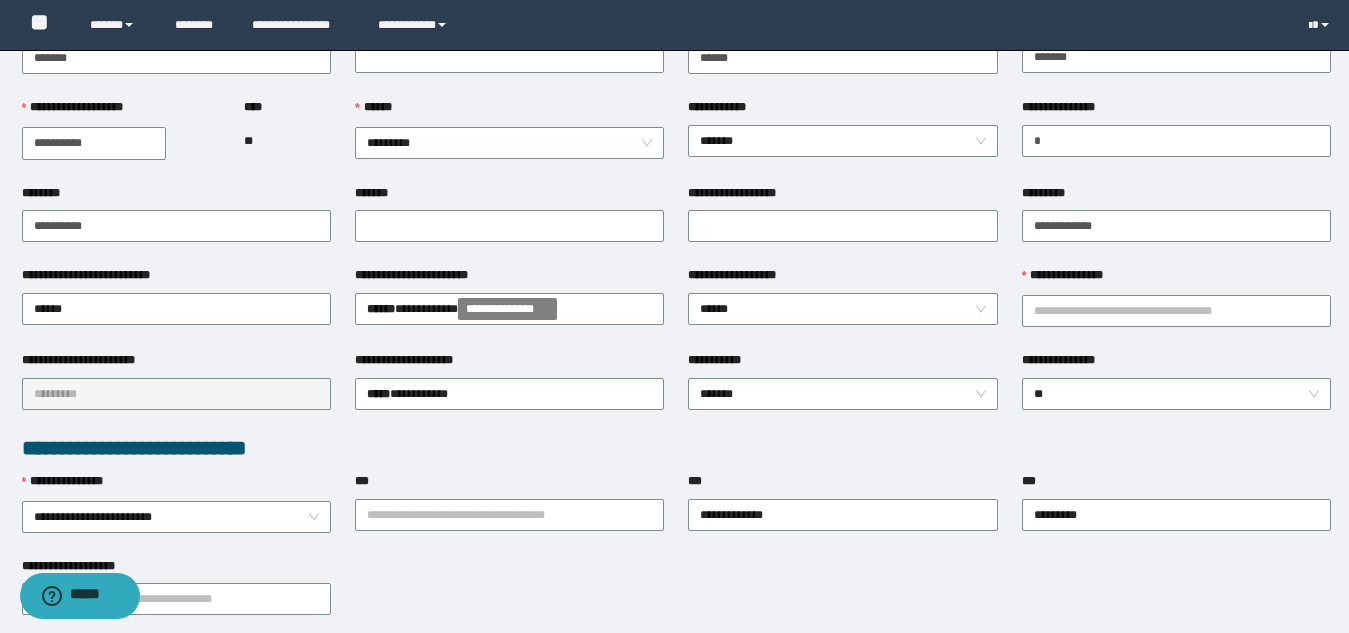 scroll, scrollTop: 100, scrollLeft: 0, axis: vertical 